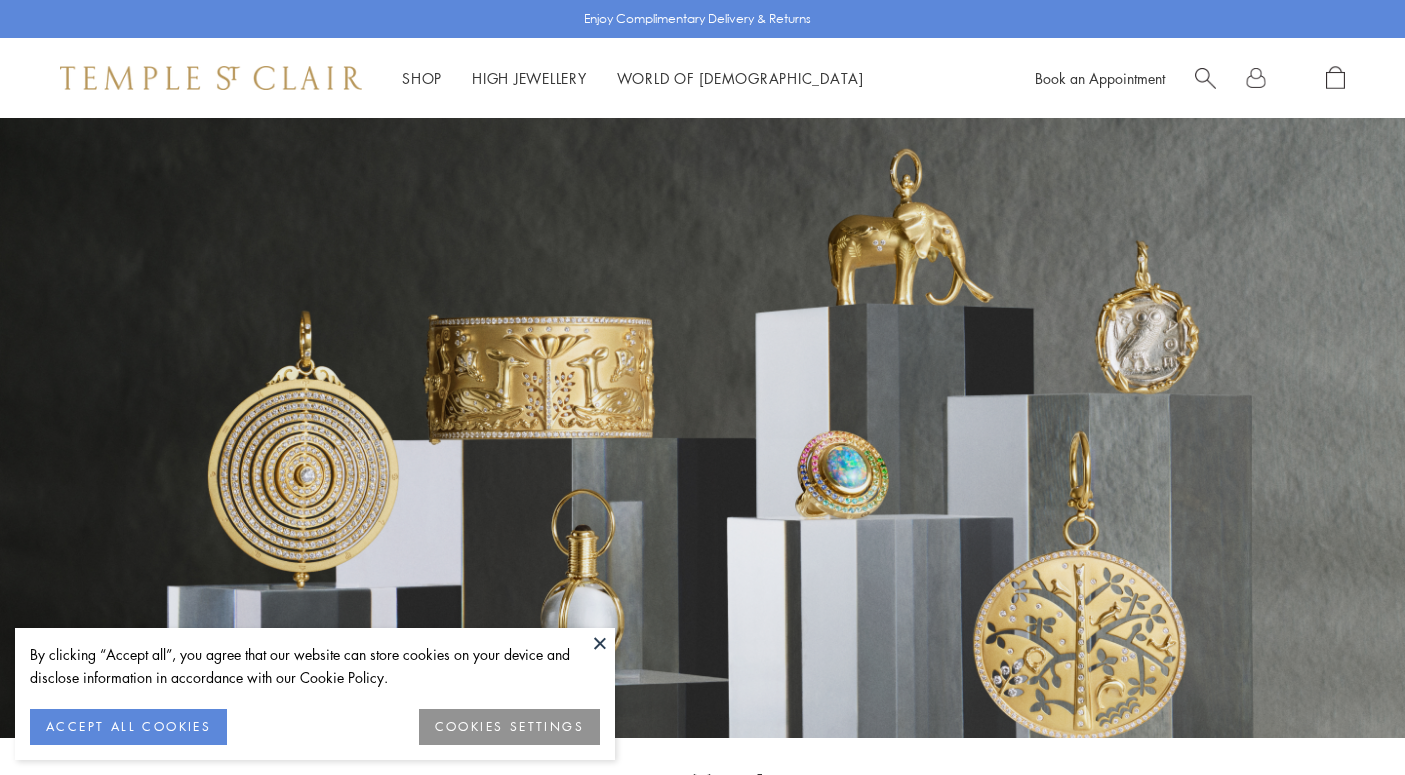 scroll, scrollTop: 0, scrollLeft: 0, axis: both 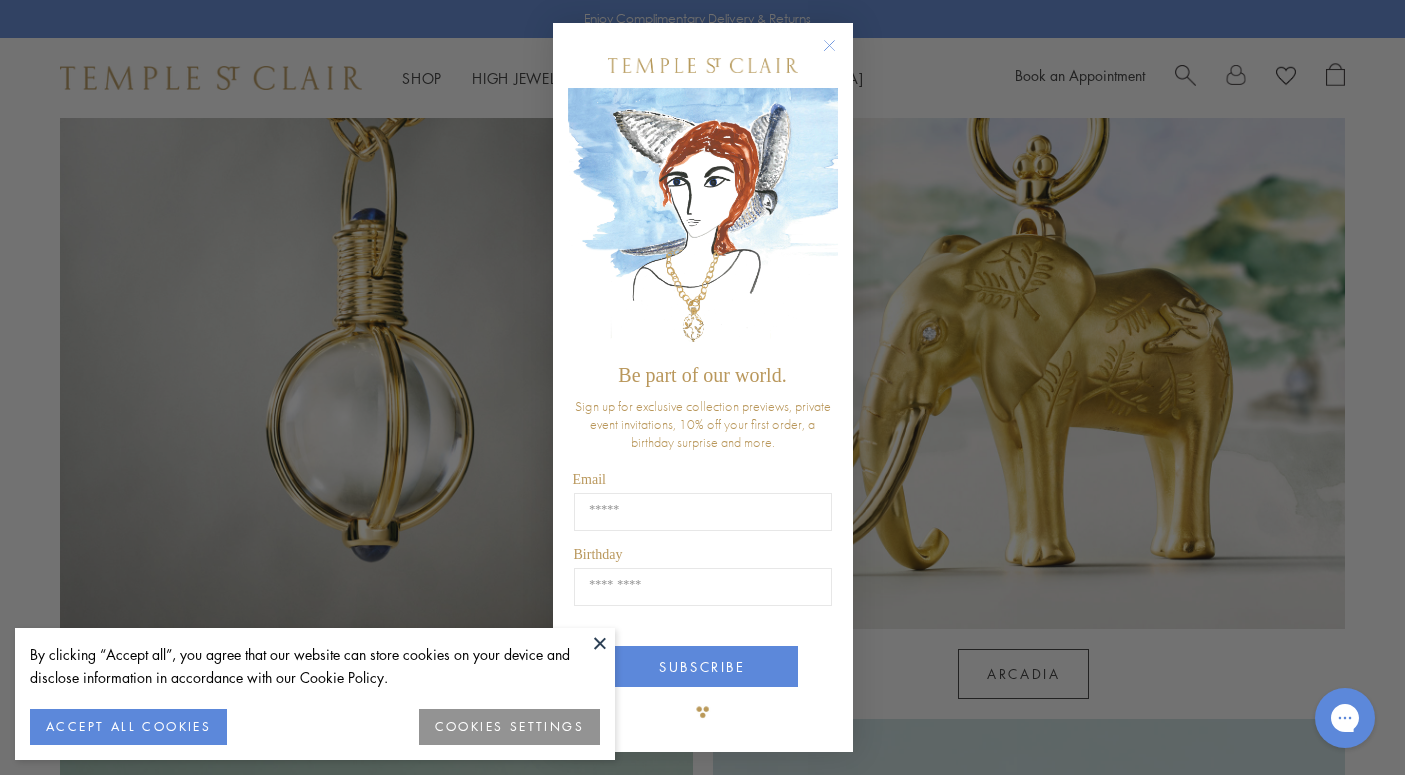 click 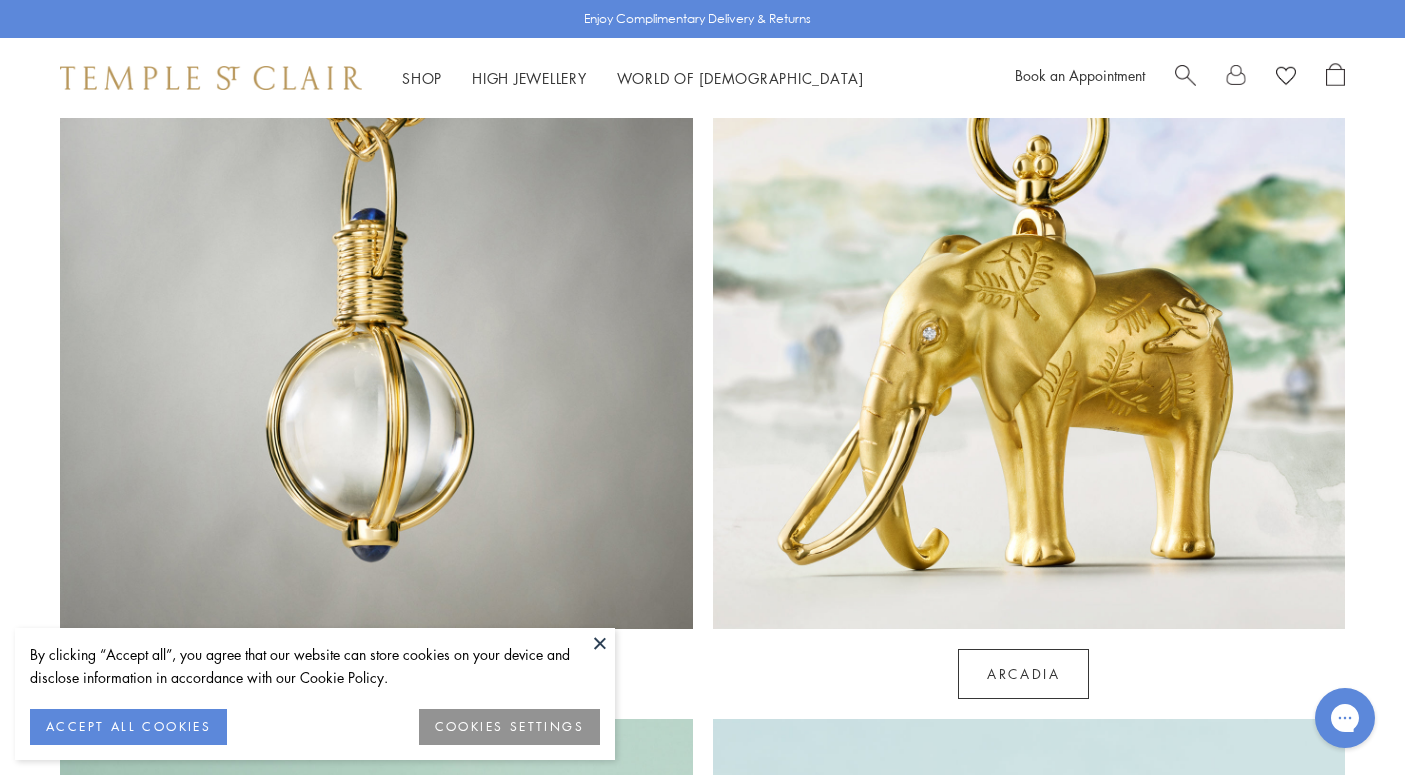 click at bounding box center (600, 643) 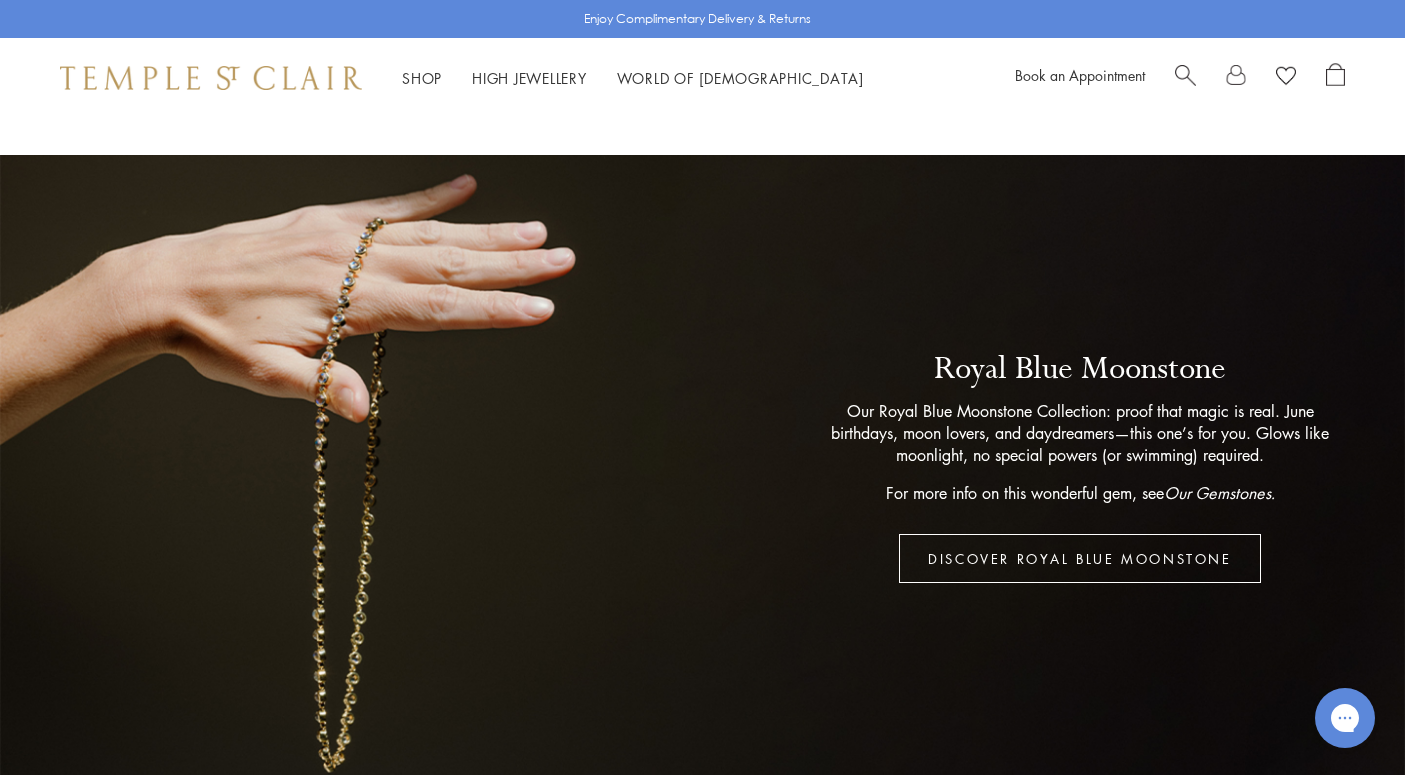 scroll, scrollTop: 3467, scrollLeft: 0, axis: vertical 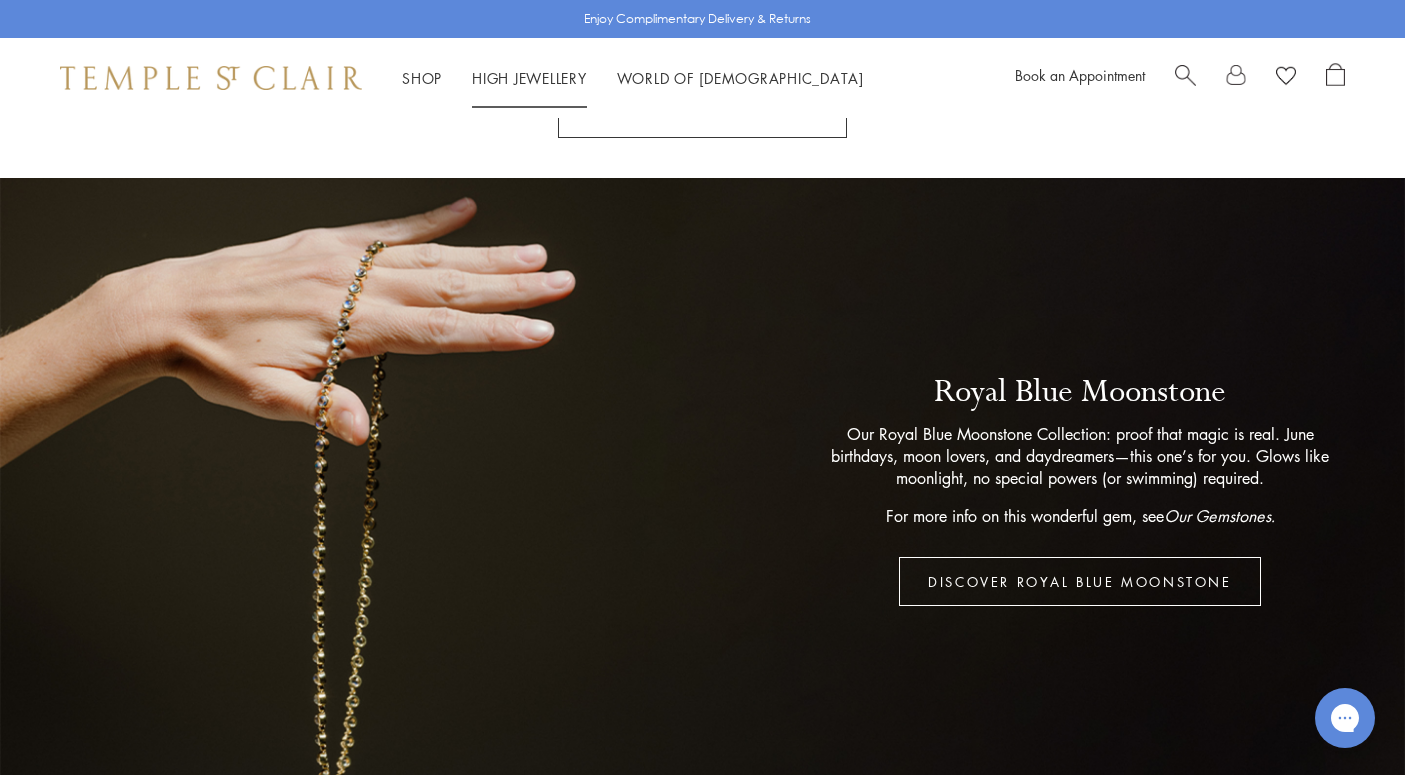 click on "High Jewellery High Jewellery" at bounding box center (529, 78) 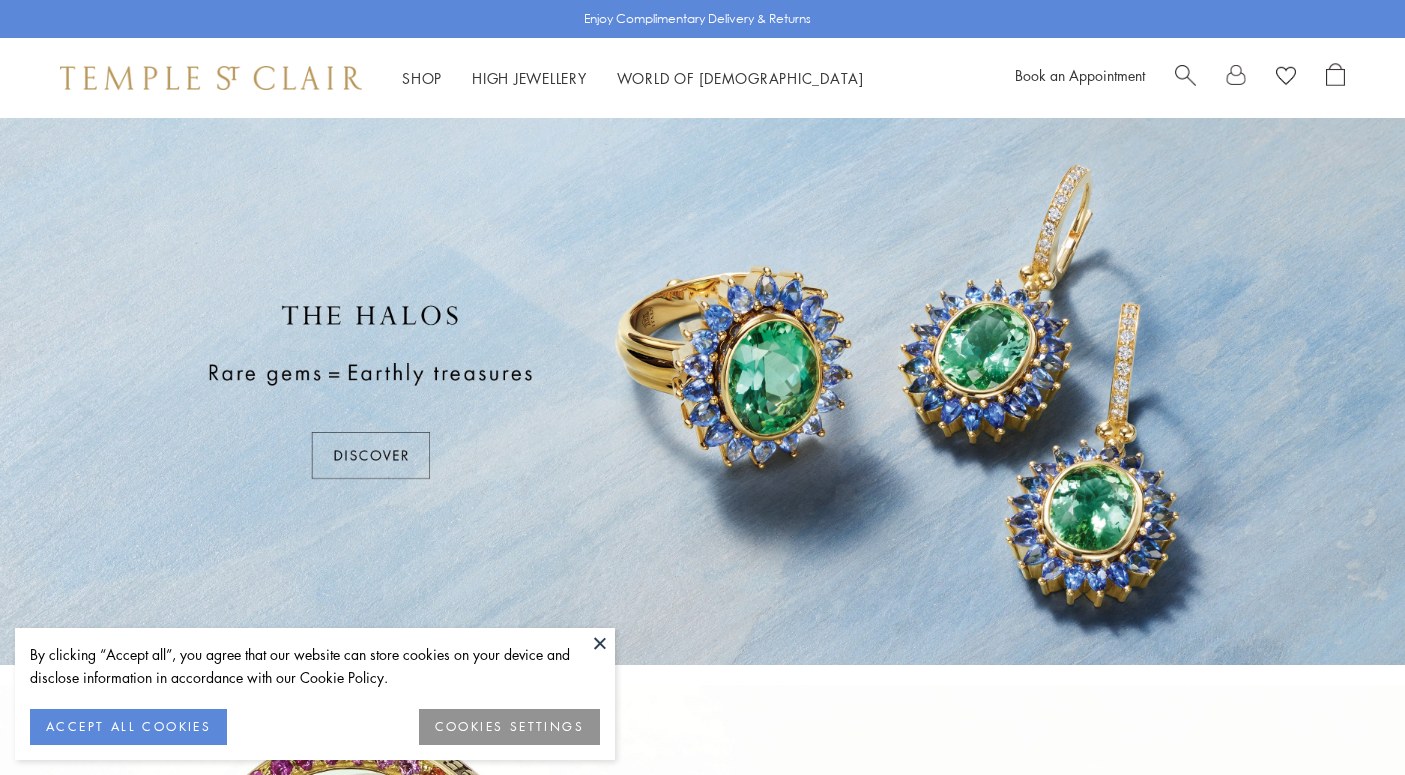scroll, scrollTop: 0, scrollLeft: 0, axis: both 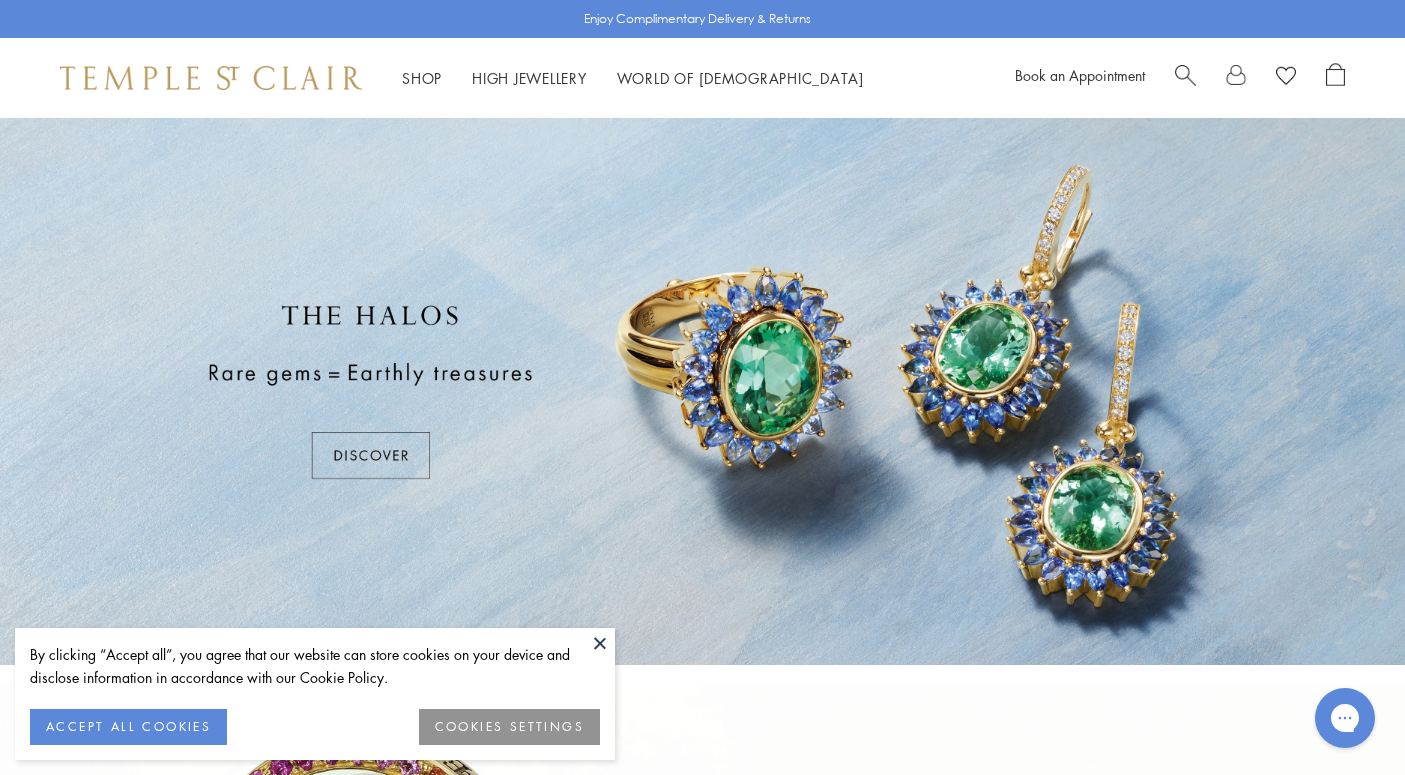 click at bounding box center [600, 643] 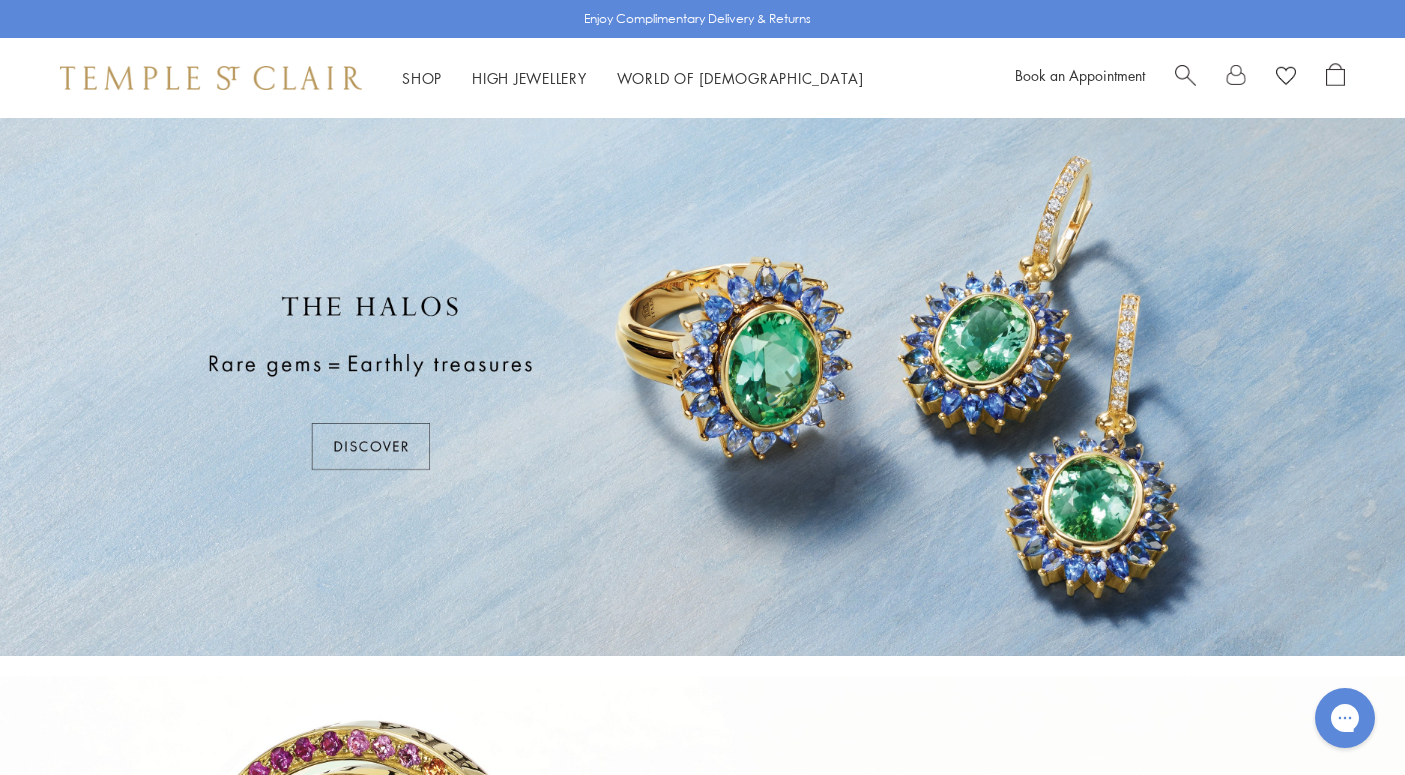 scroll, scrollTop: 5, scrollLeft: 0, axis: vertical 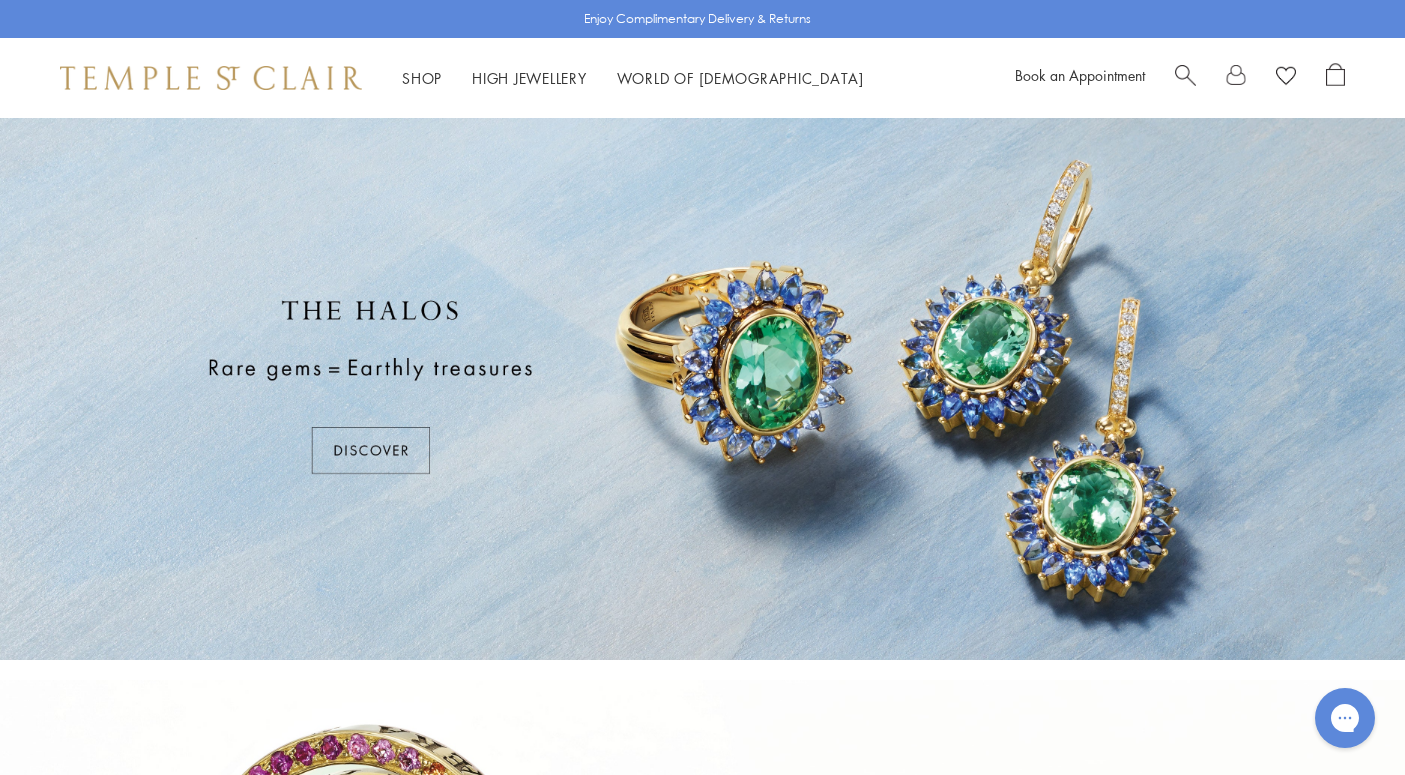 click at bounding box center (702, 386) 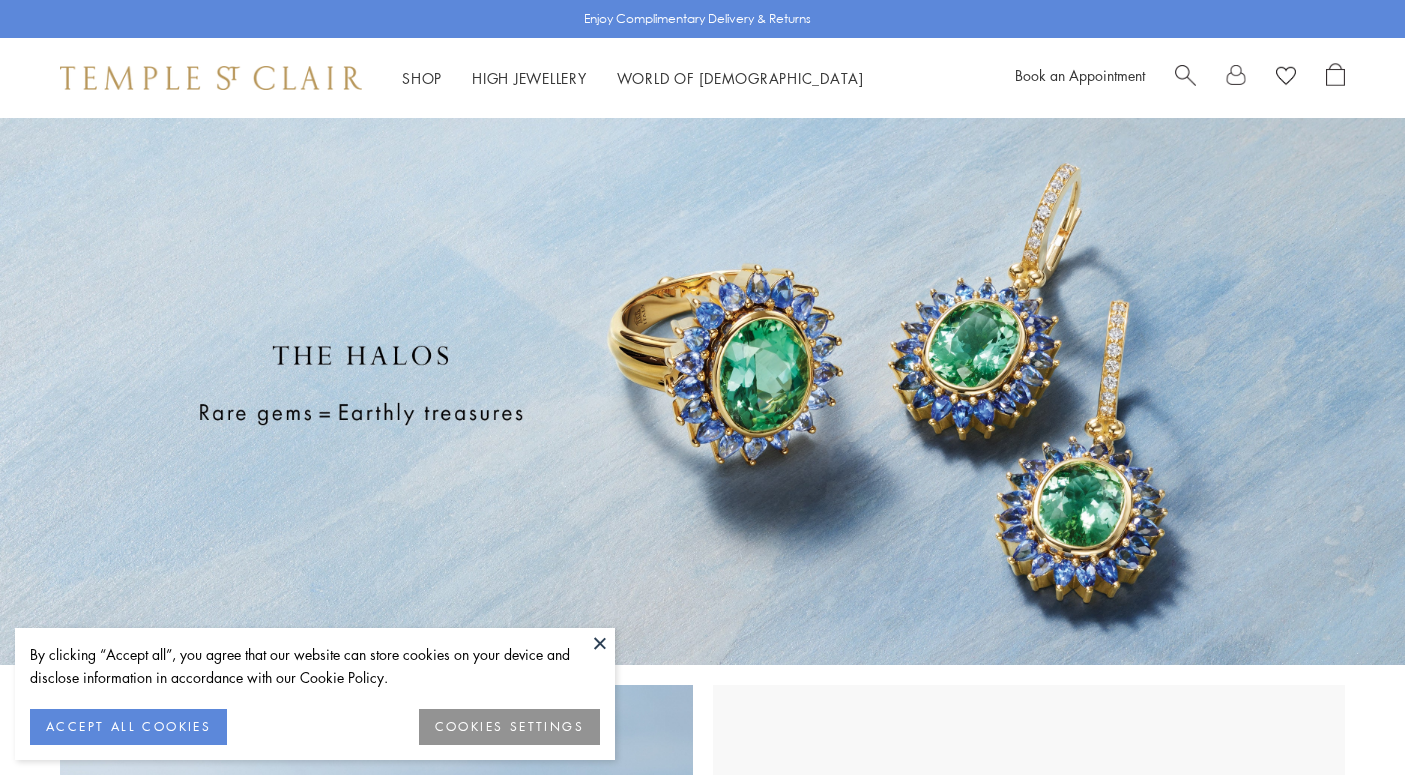 scroll, scrollTop: 0, scrollLeft: 0, axis: both 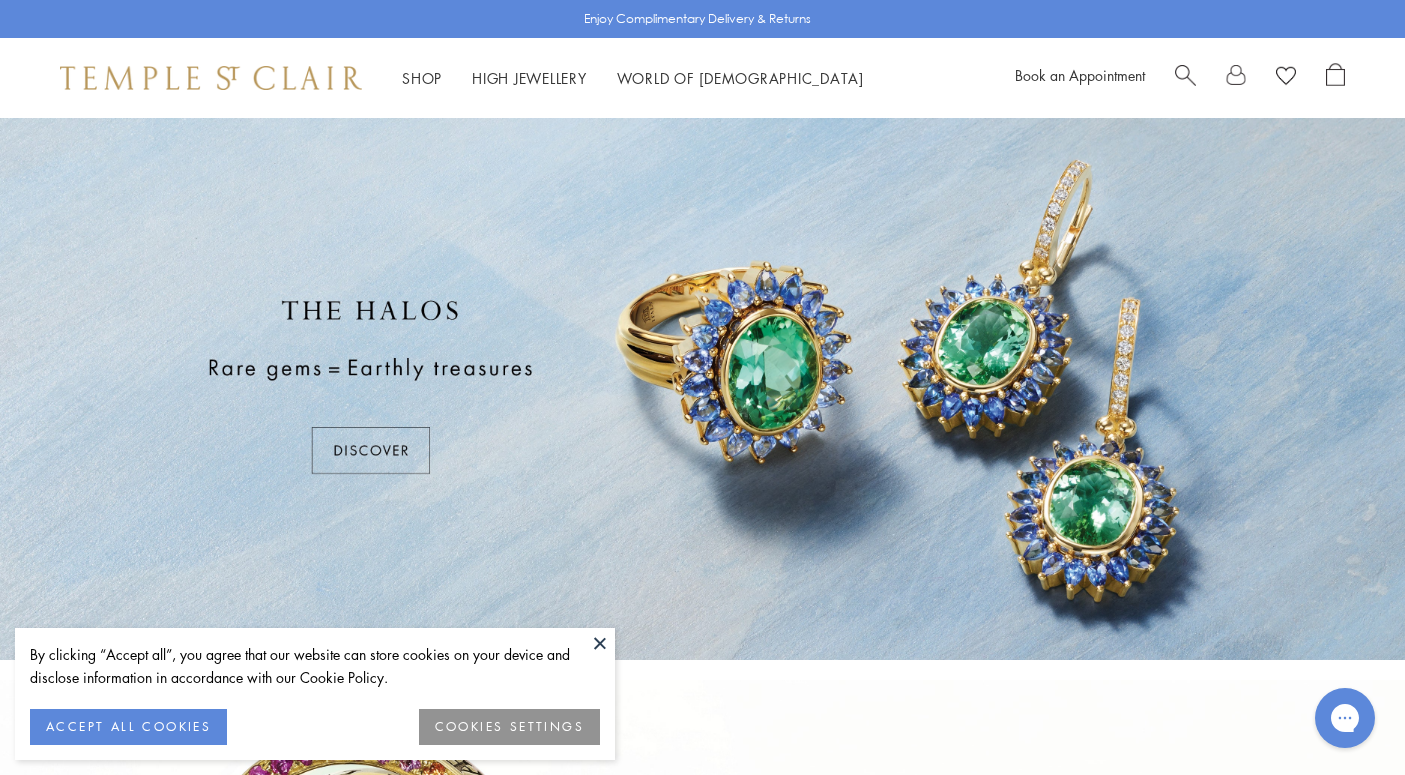click at bounding box center (600, 643) 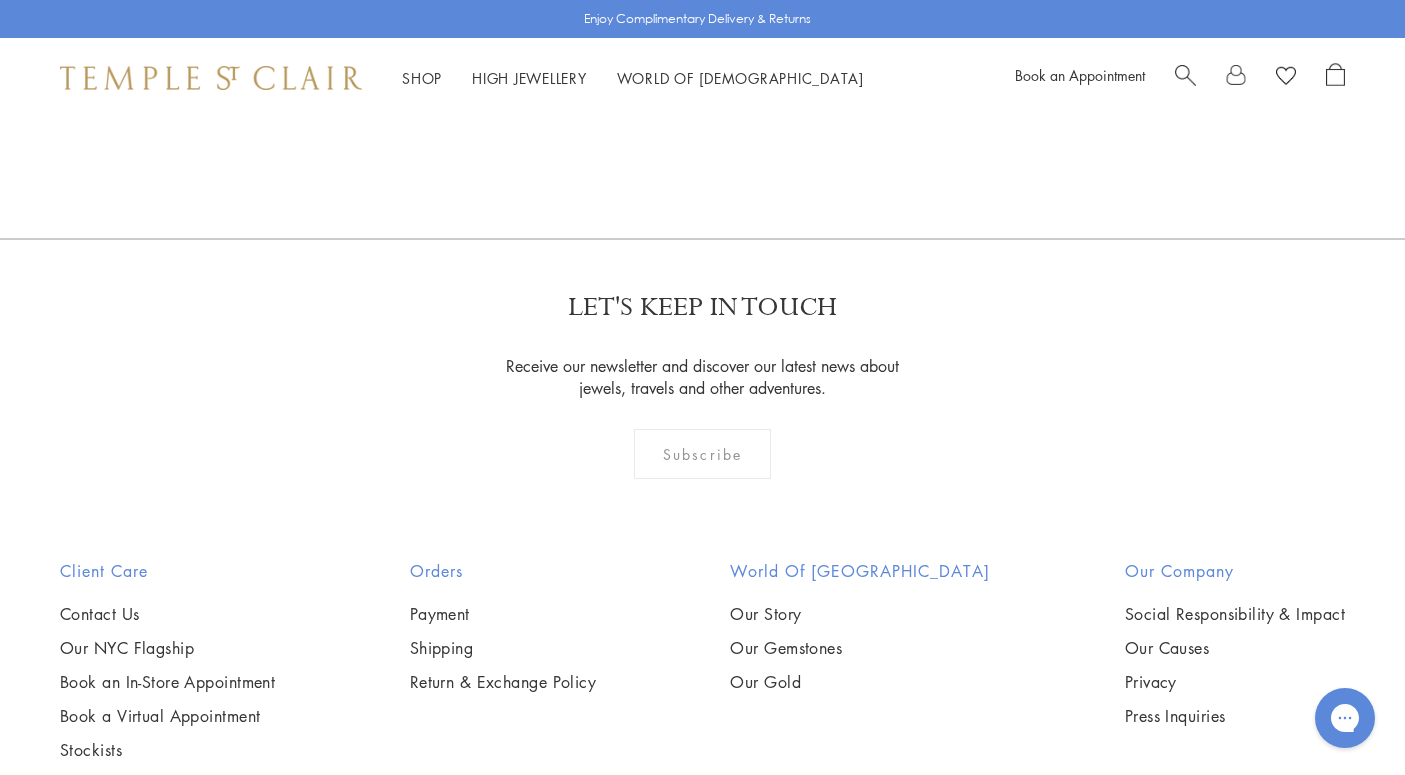 scroll, scrollTop: 1866, scrollLeft: 0, axis: vertical 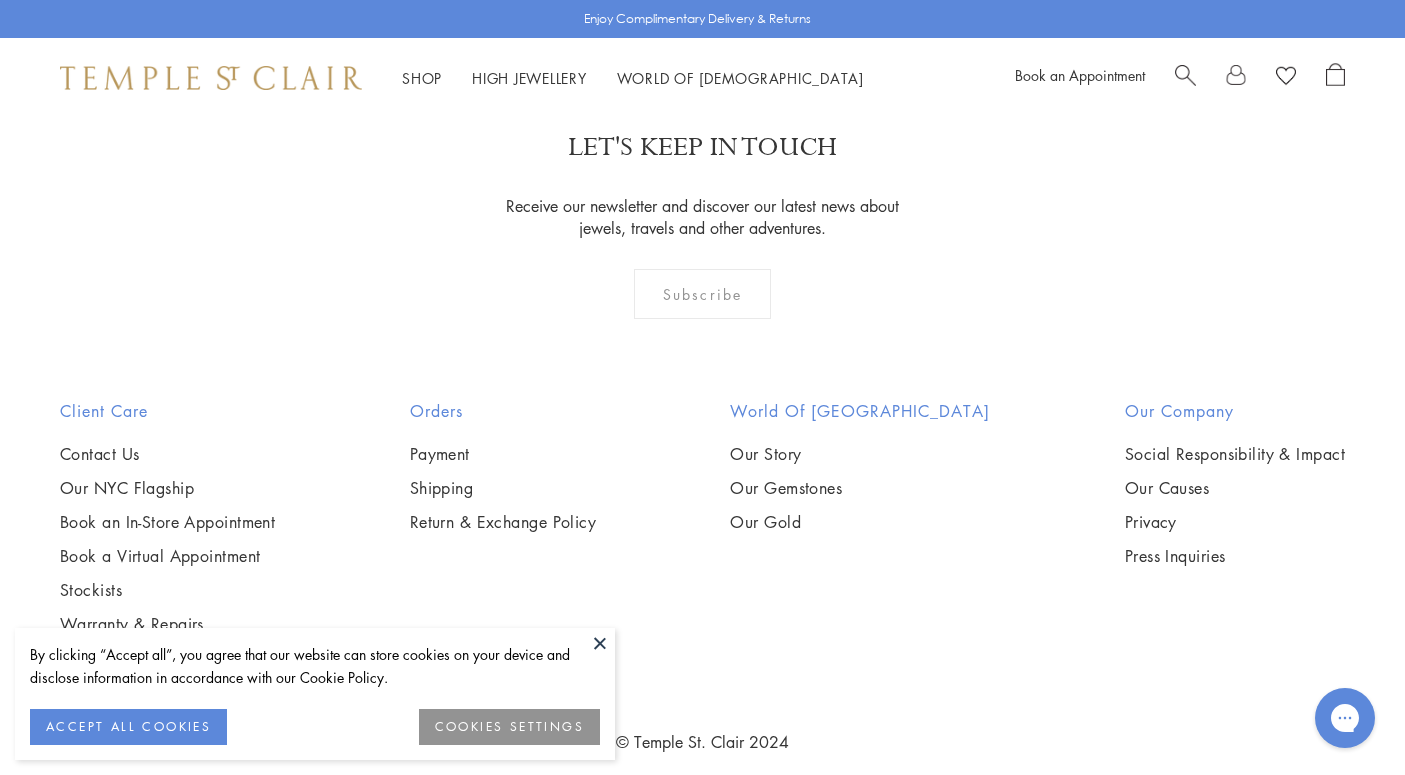click at bounding box center [600, 643] 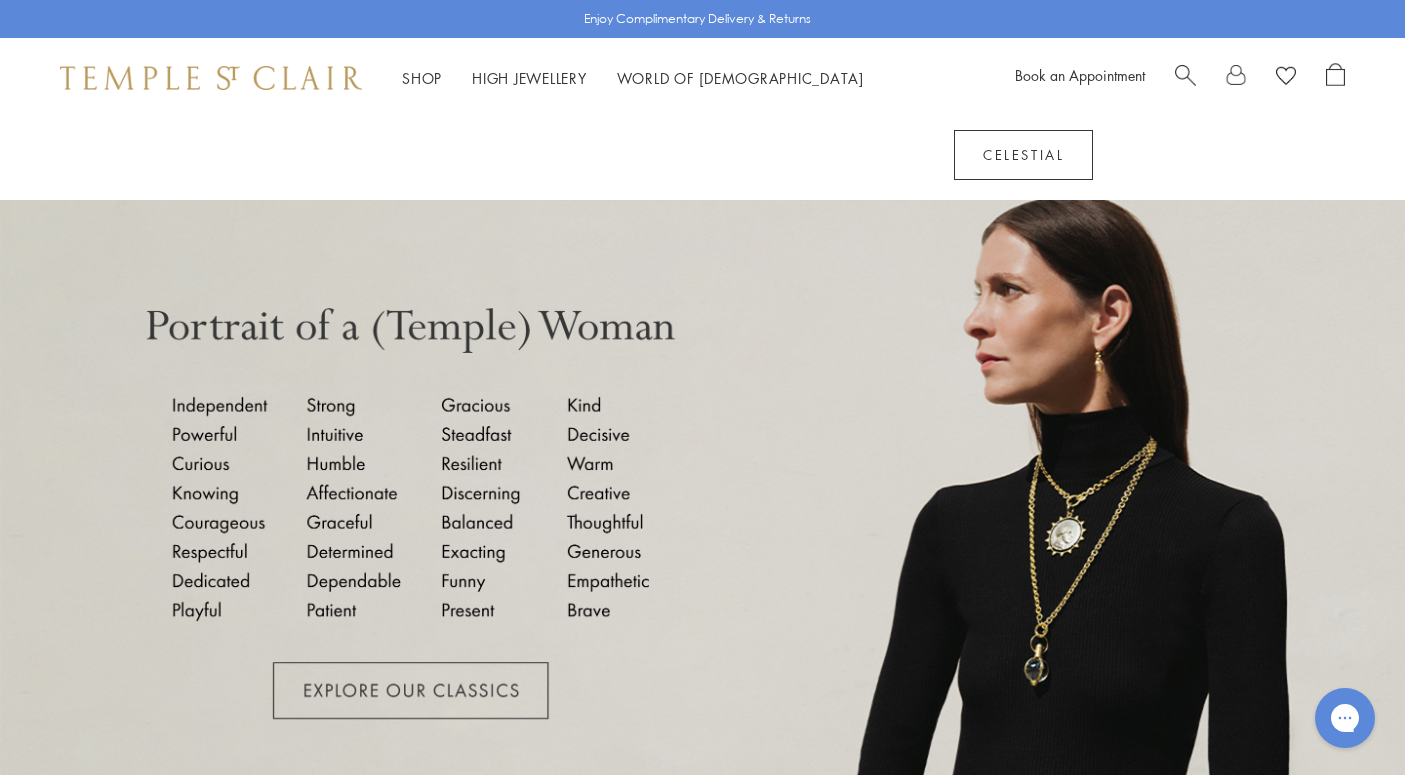 scroll, scrollTop: 1944, scrollLeft: 0, axis: vertical 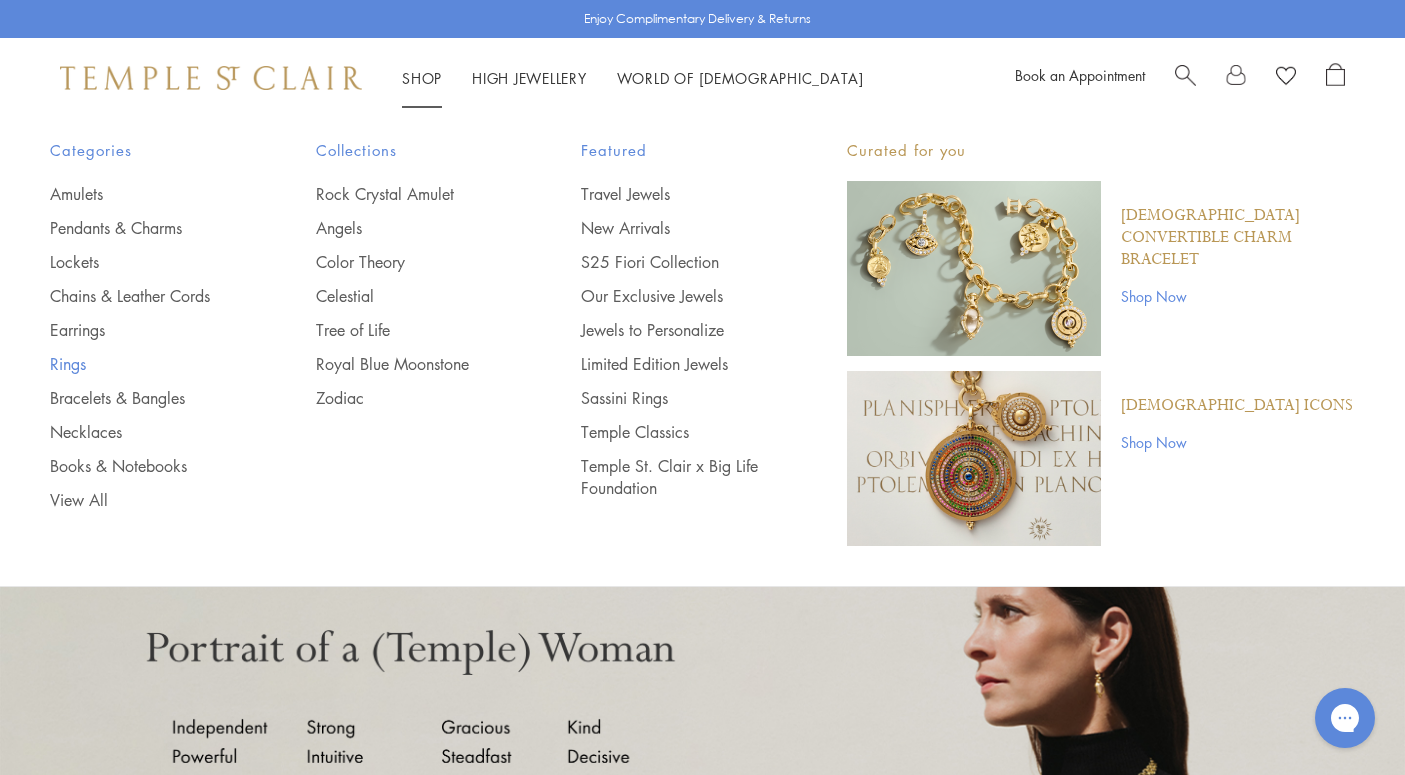click on "Rings" at bounding box center (143, 364) 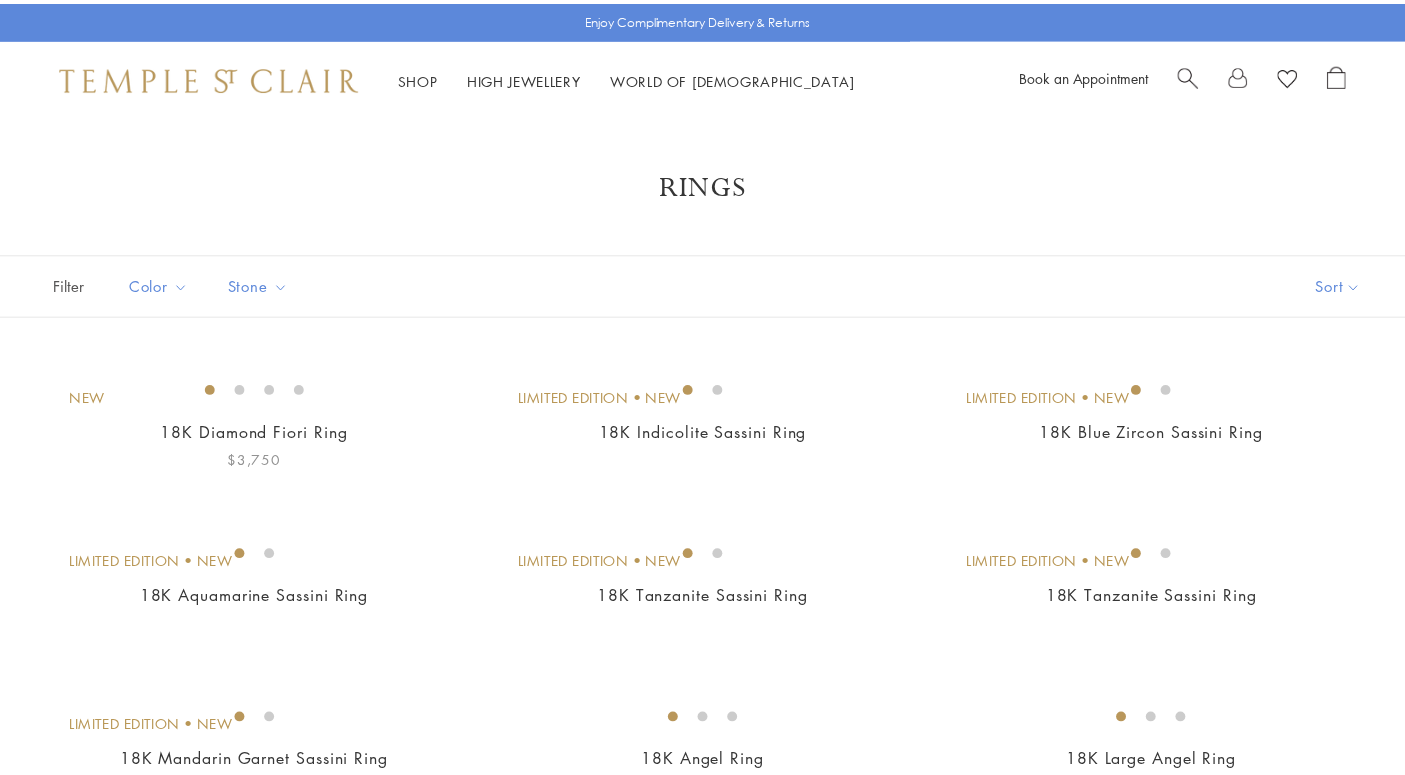 scroll, scrollTop: 0, scrollLeft: 0, axis: both 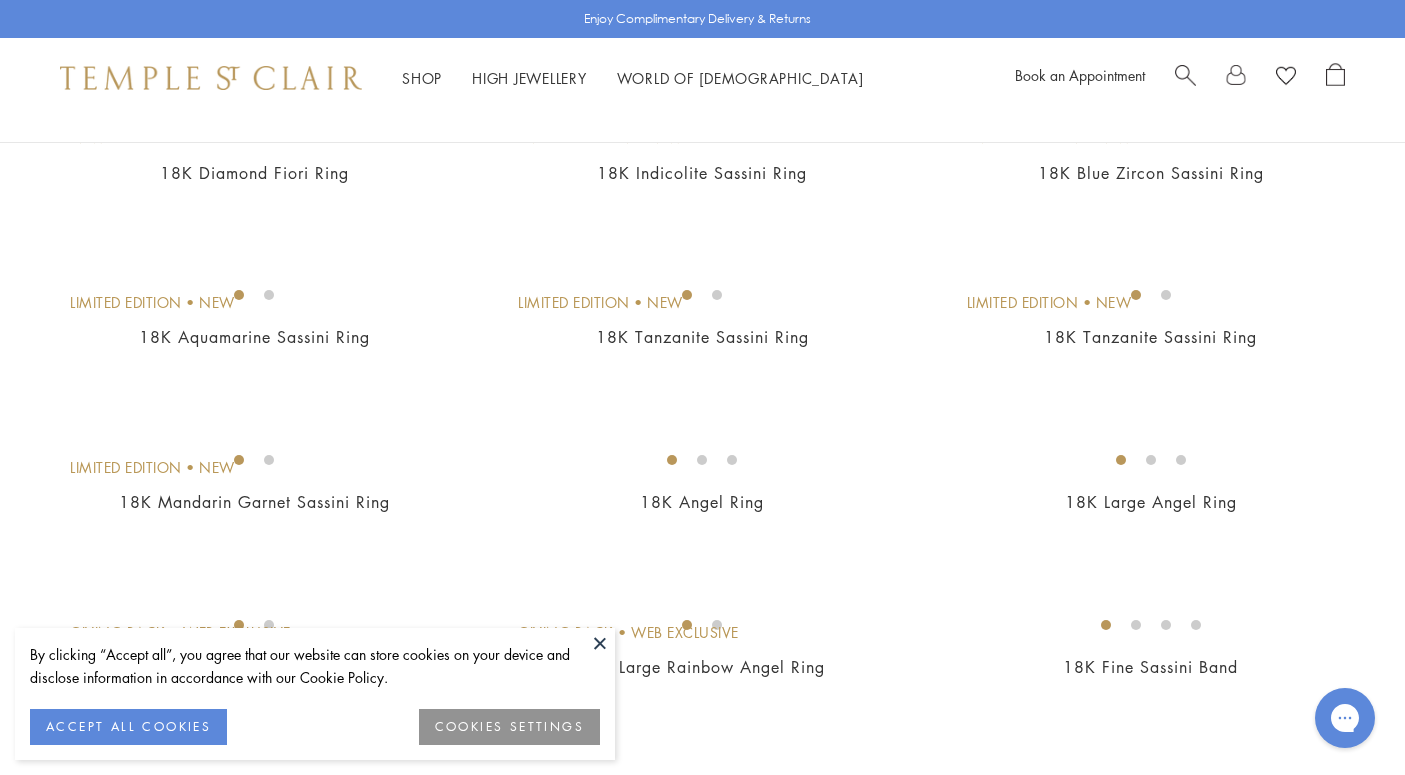 click at bounding box center (600, 643) 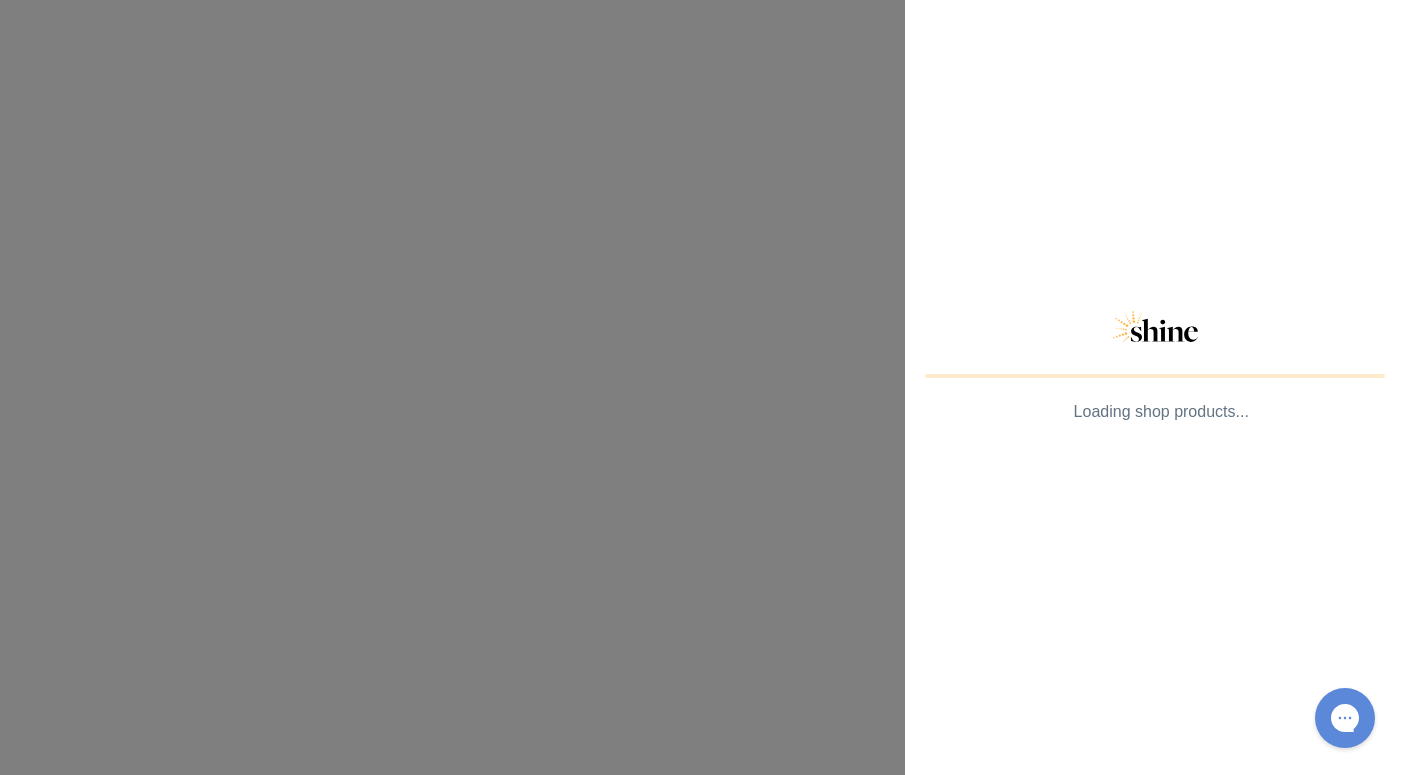 scroll, scrollTop: 8396, scrollLeft: 0, axis: vertical 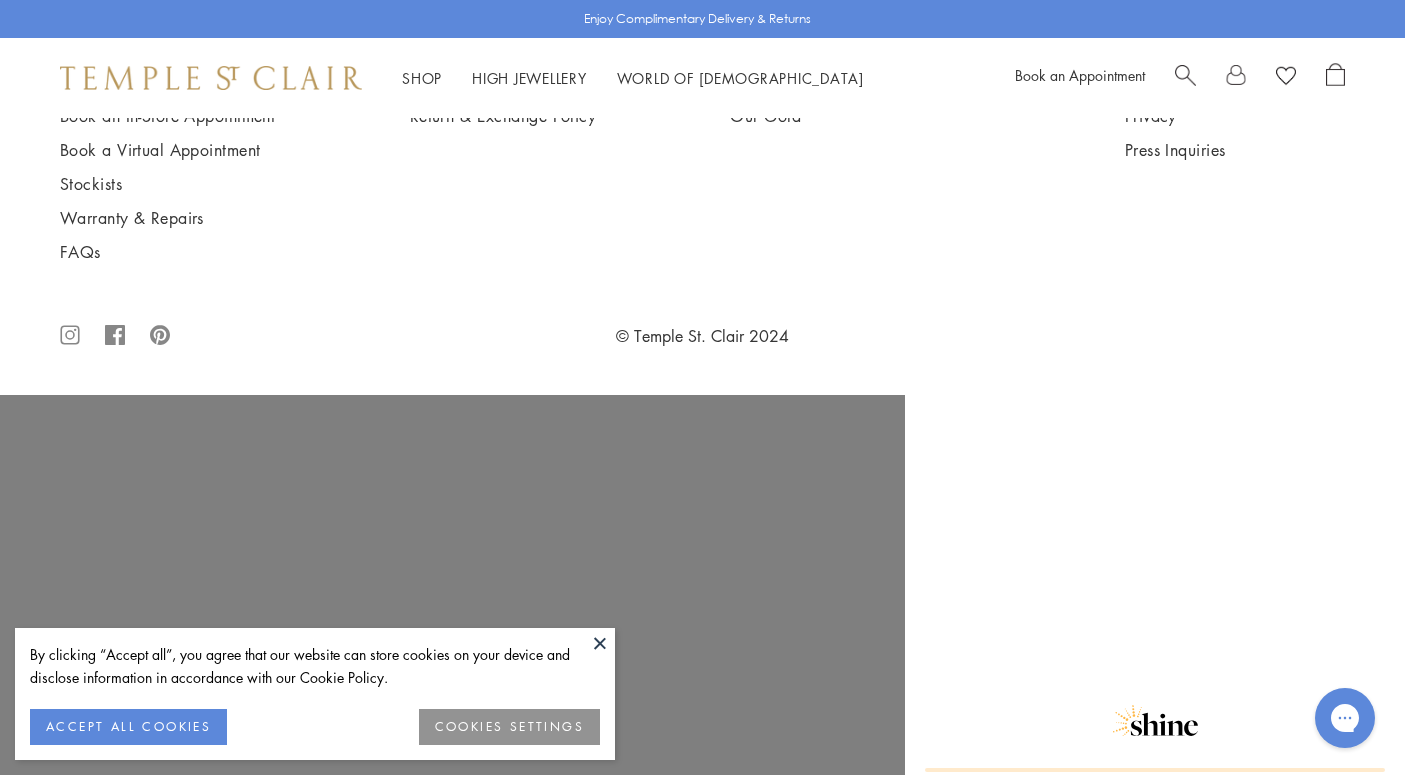 click at bounding box center (600, 643) 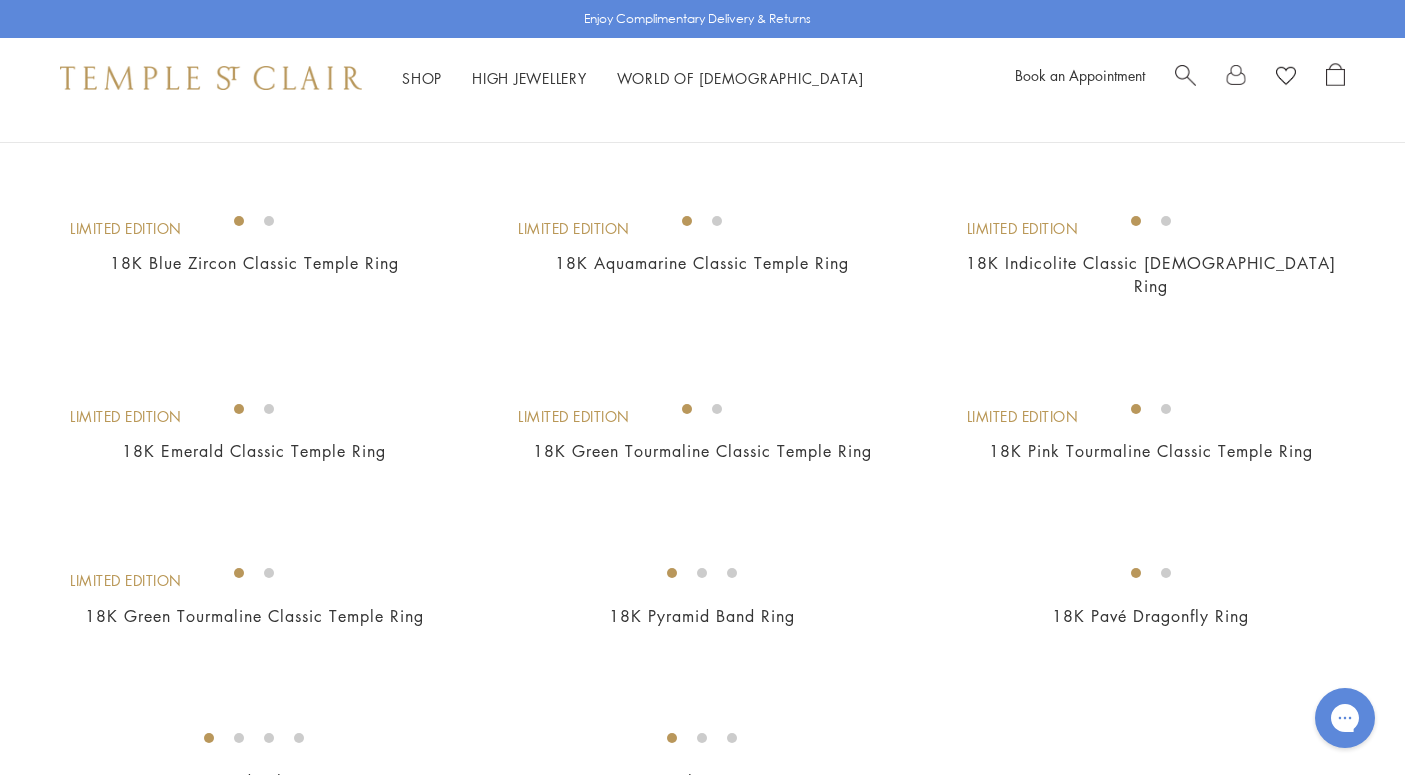 scroll, scrollTop: 0, scrollLeft: 0, axis: both 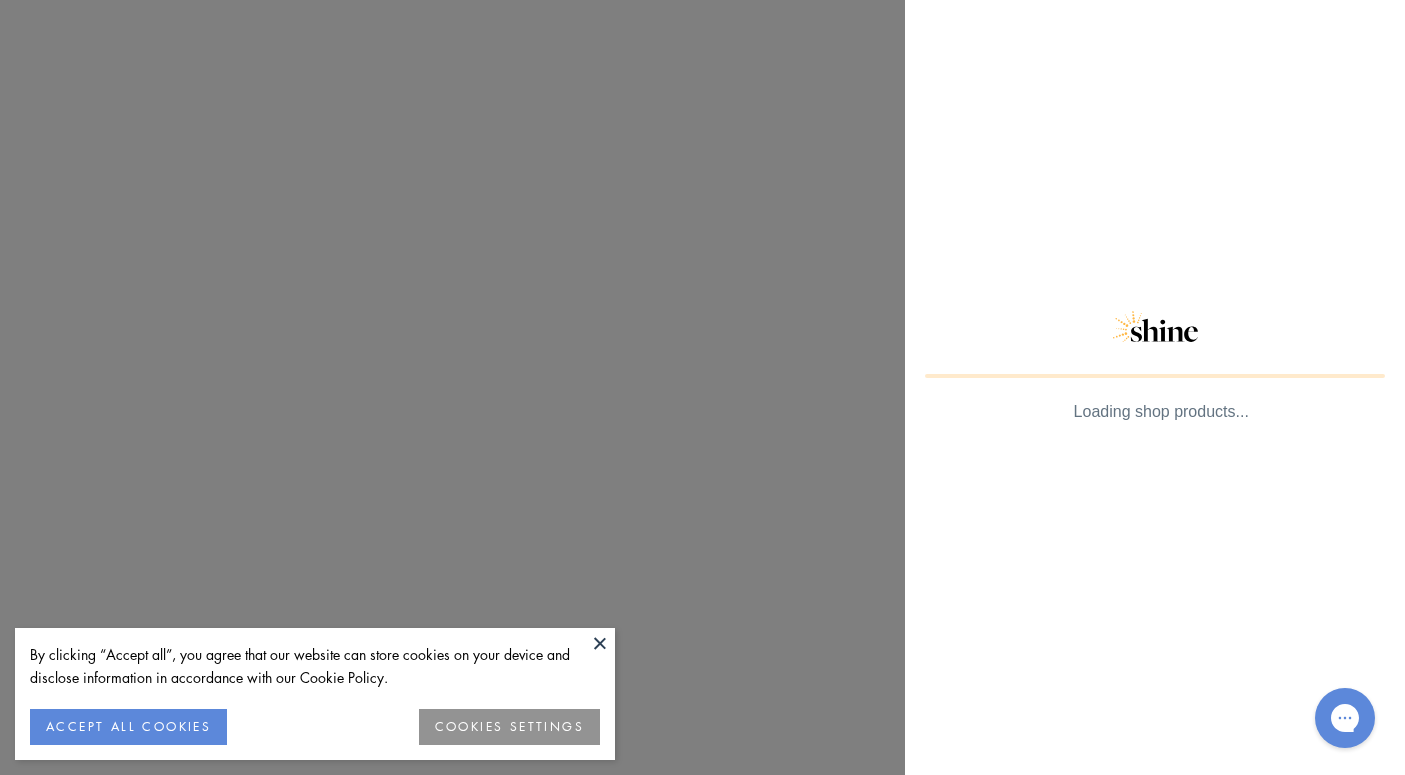 click at bounding box center [0, 0] 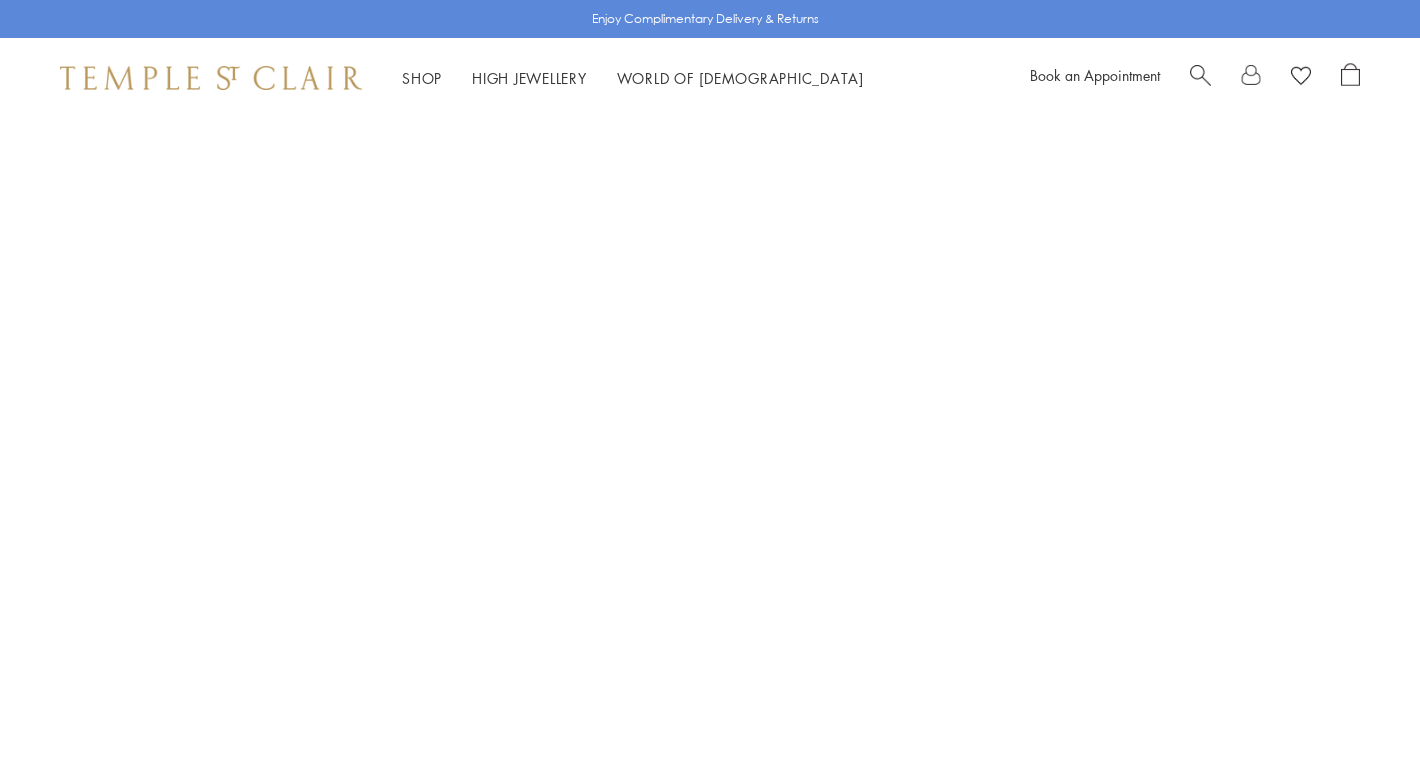 scroll, scrollTop: 0, scrollLeft: 0, axis: both 